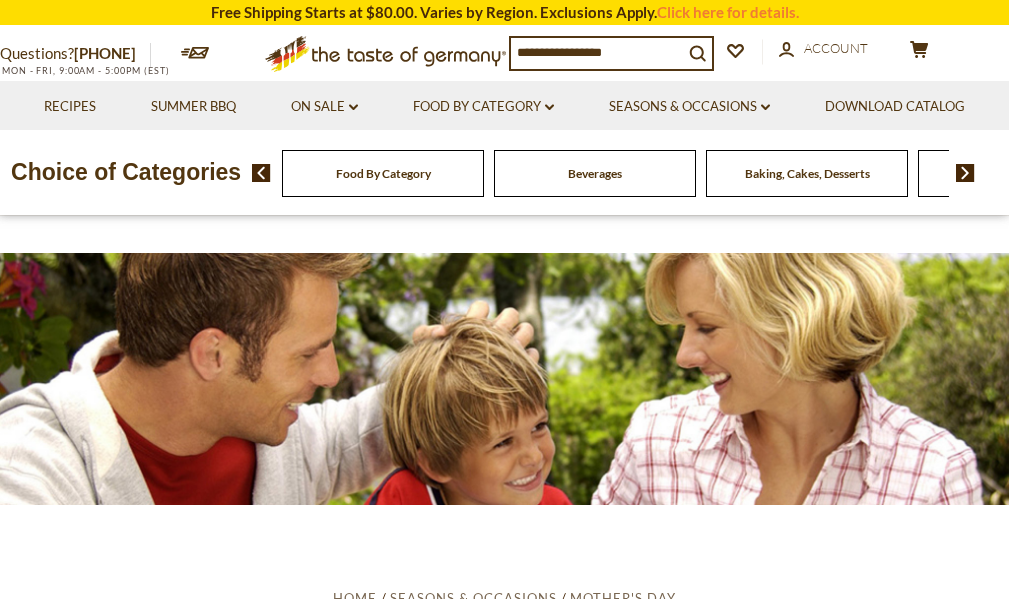 scroll, scrollTop: 0, scrollLeft: 0, axis: both 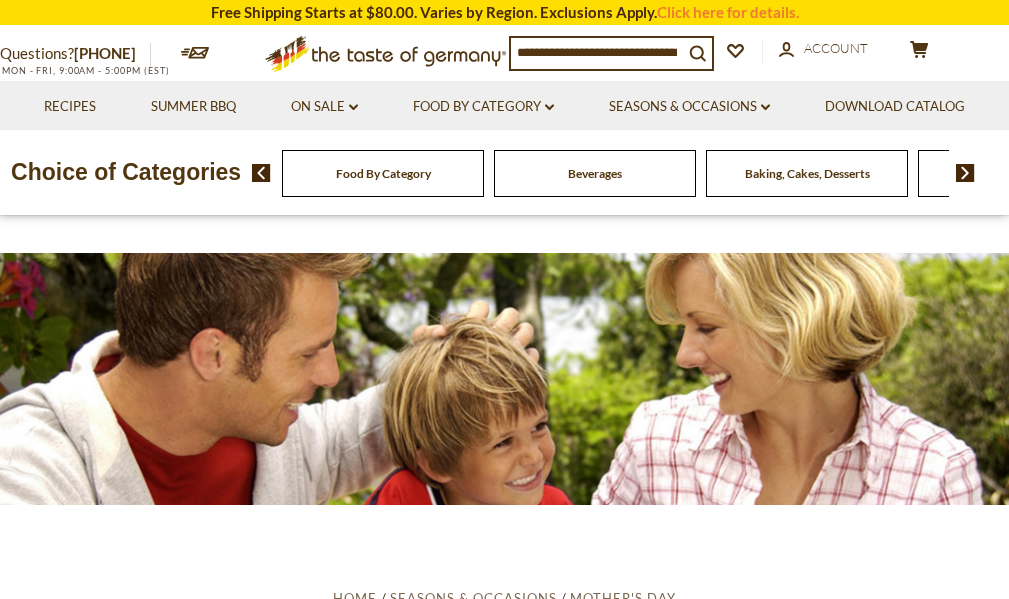 drag, startPoint x: 676, startPoint y: 42, endPoint x: 546, endPoint y: 65, distance: 132.01894 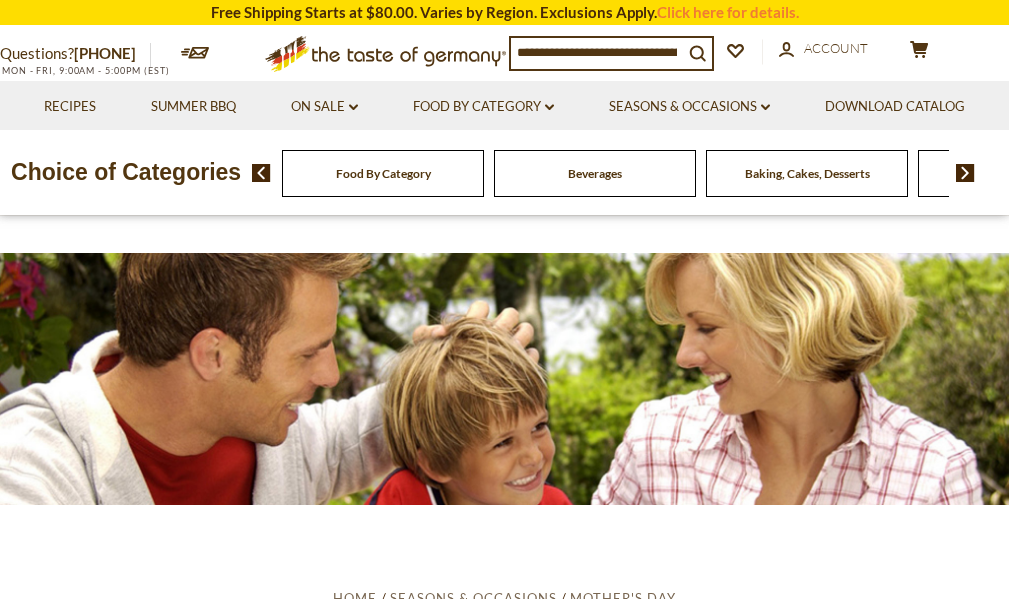 drag, startPoint x: 675, startPoint y: 50, endPoint x: 556, endPoint y: 48, distance: 119.01681 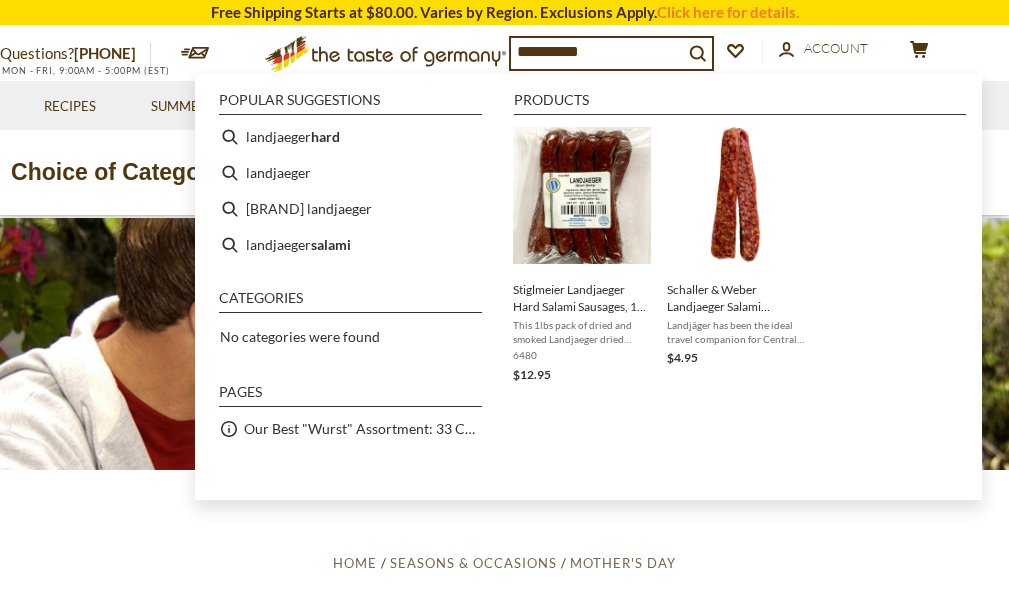 scroll, scrollTop: 0, scrollLeft: 0, axis: both 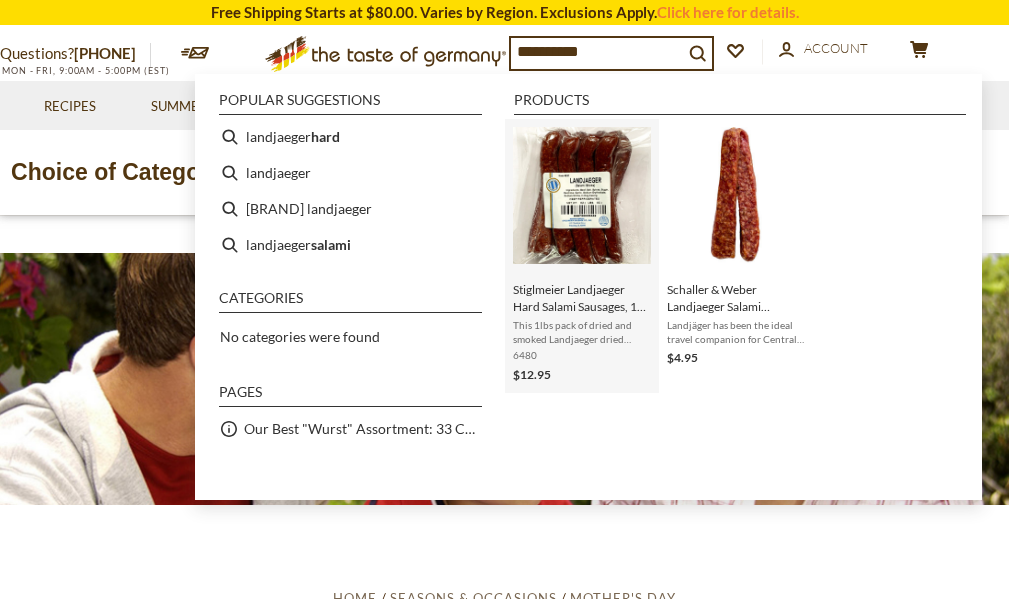 type on "**********" 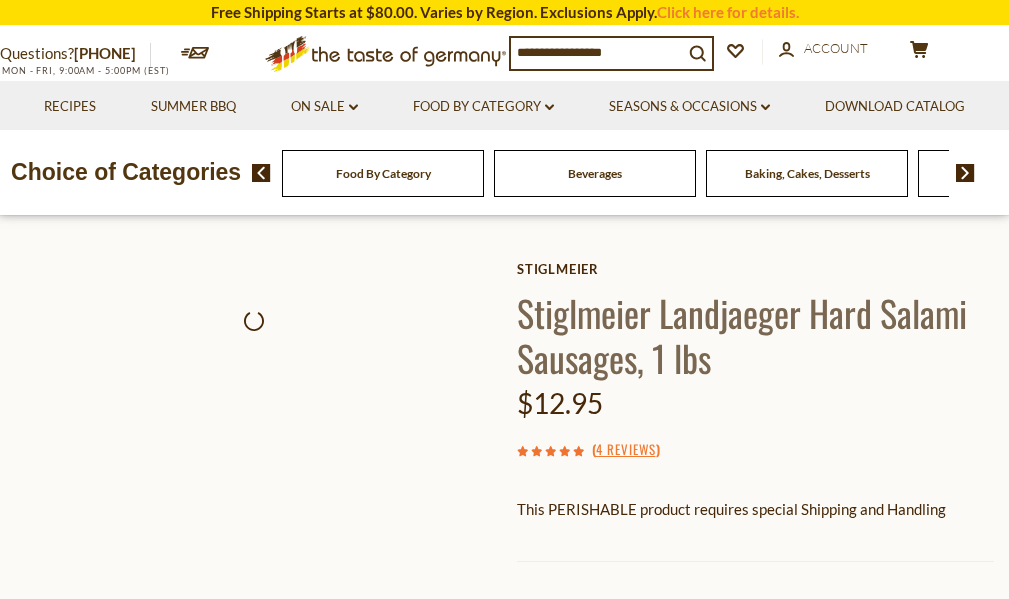 scroll, scrollTop: 0, scrollLeft: 0, axis: both 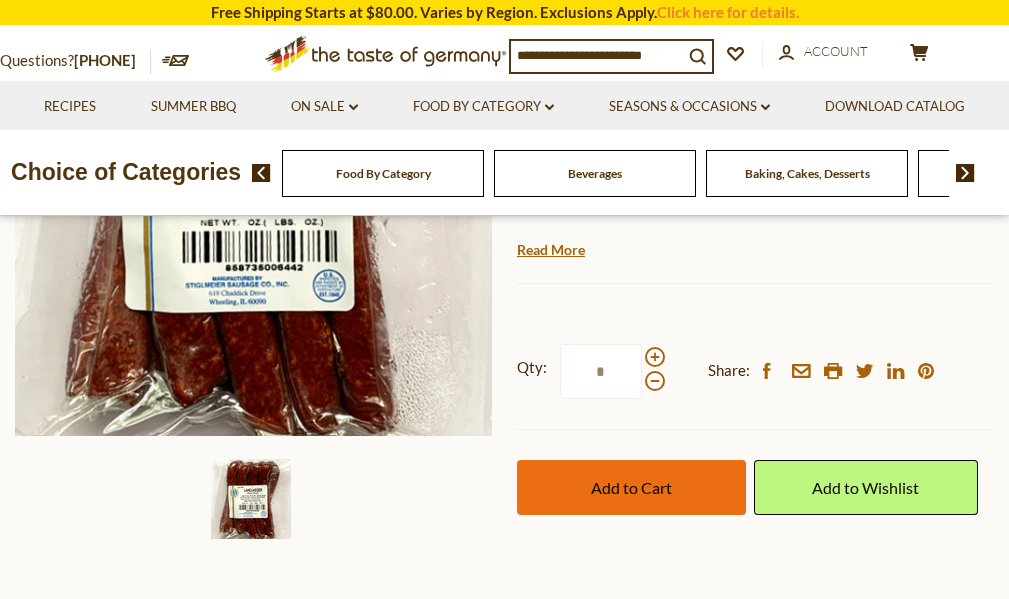 click on "Add to Cart" at bounding box center [631, 487] 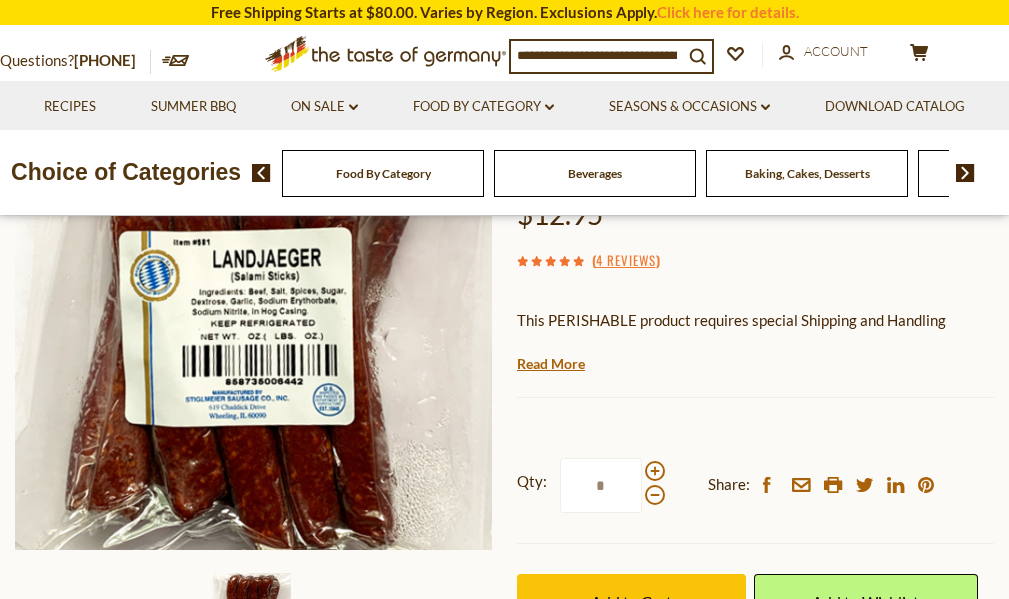 scroll, scrollTop: 0, scrollLeft: 0, axis: both 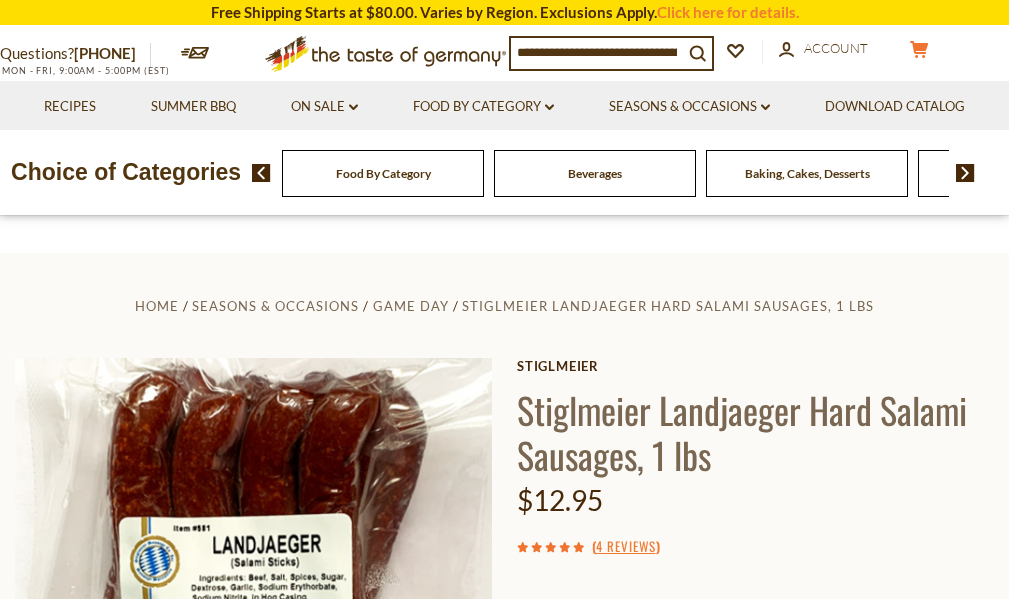 click on "cart" 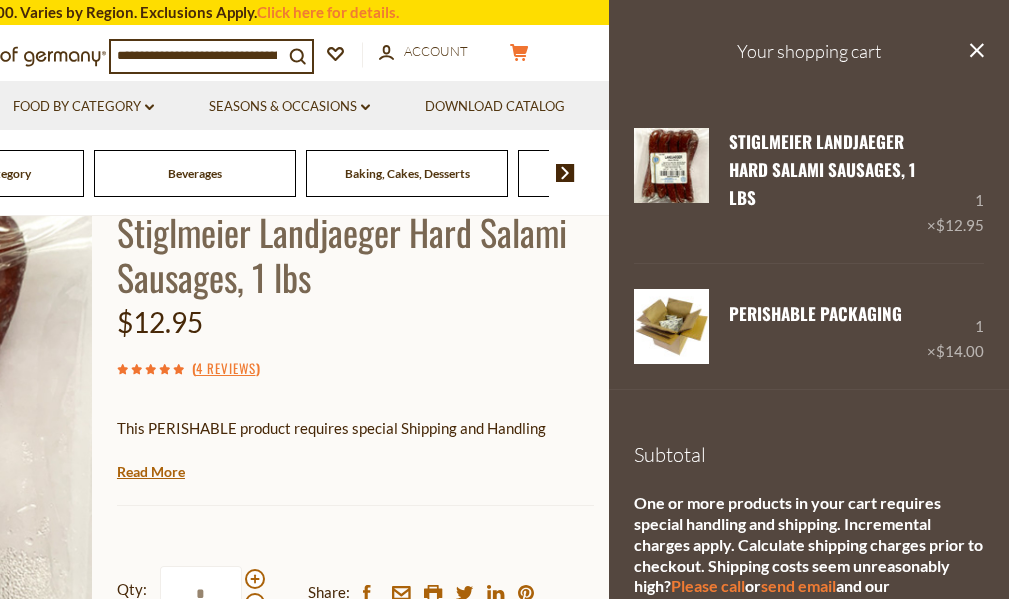 scroll, scrollTop: 200, scrollLeft: 0, axis: vertical 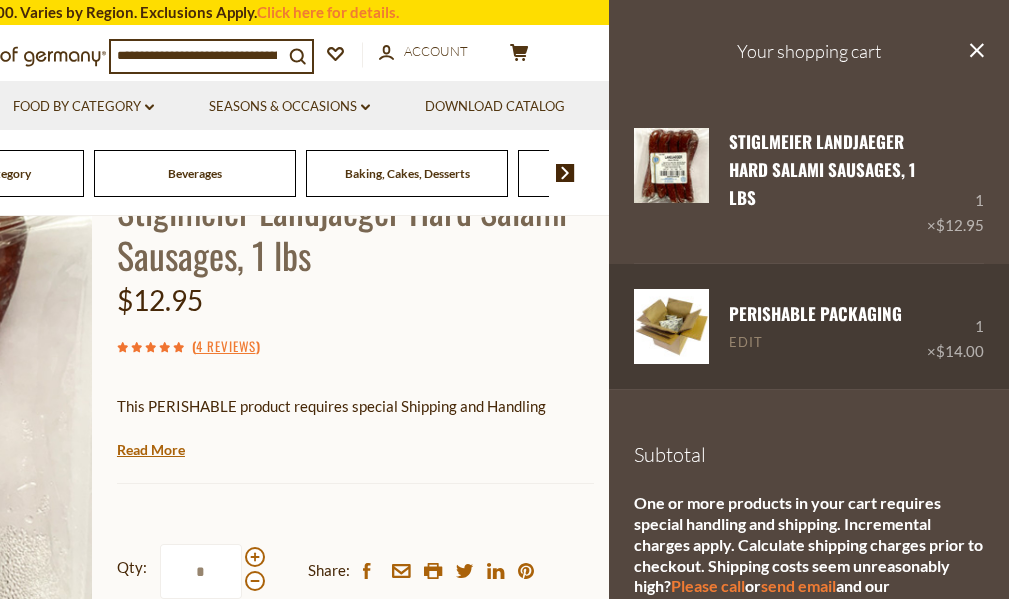 click on "Edit" at bounding box center [746, 343] 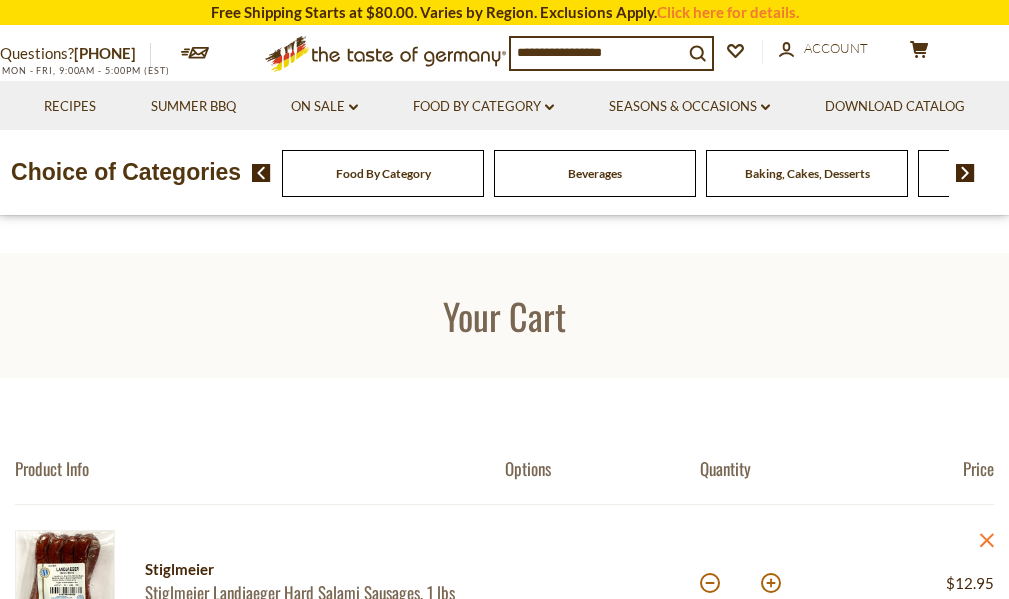 scroll, scrollTop: 0, scrollLeft: 0, axis: both 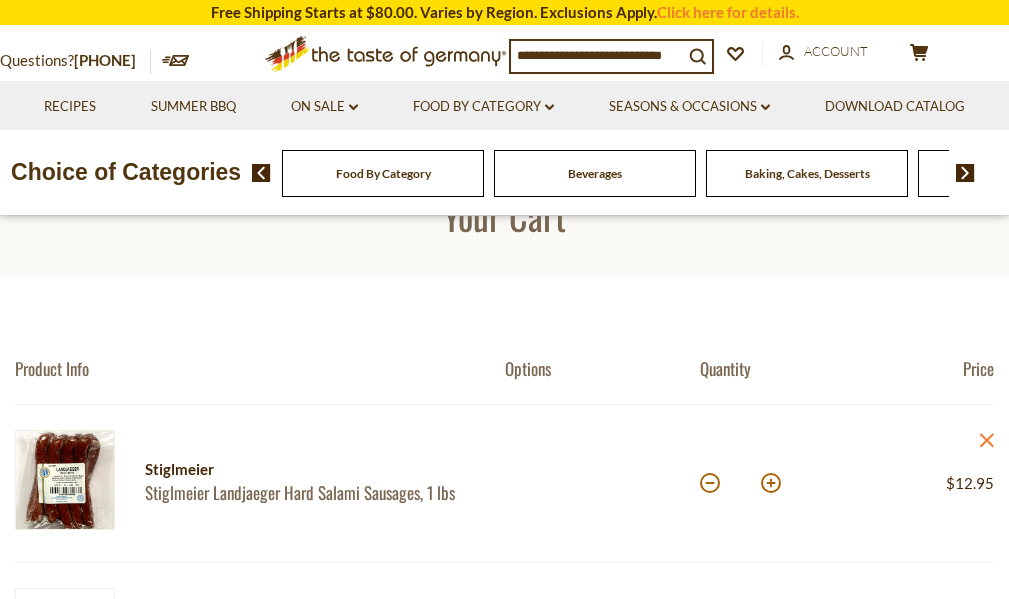 click 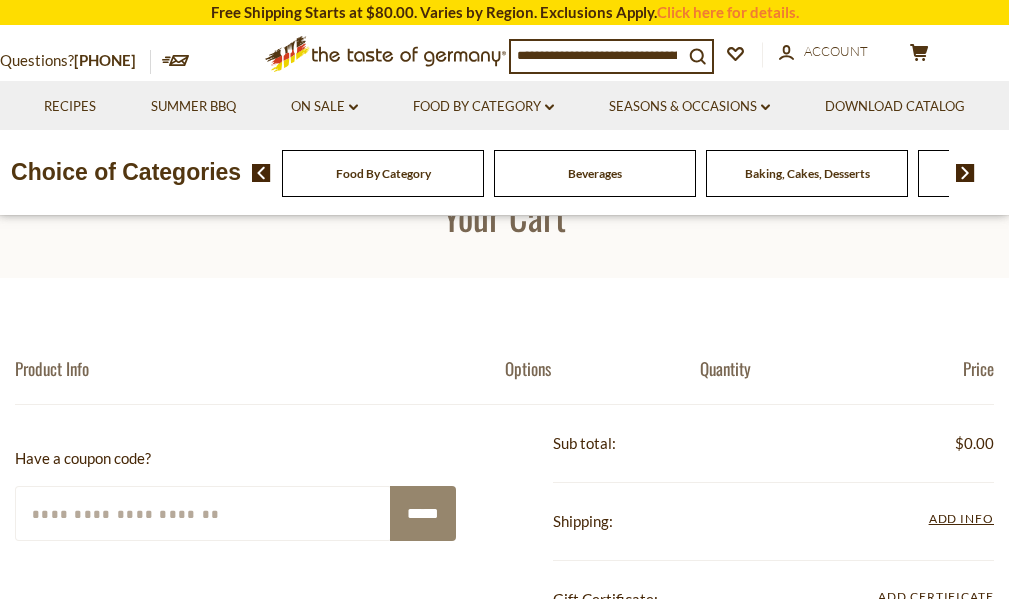 click at bounding box center (0, 2755) 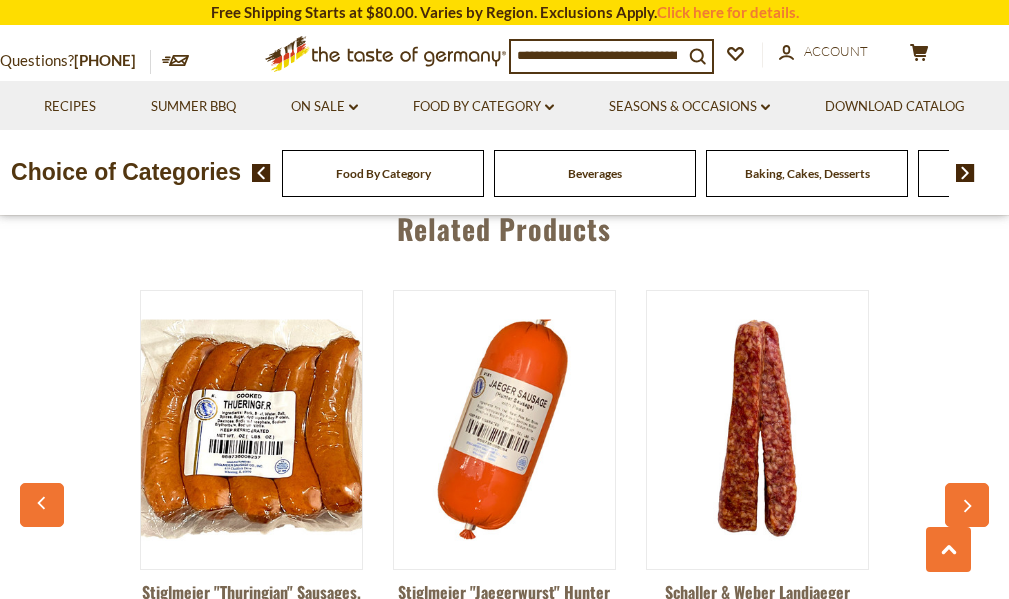 scroll, scrollTop: 700, scrollLeft: 0, axis: vertical 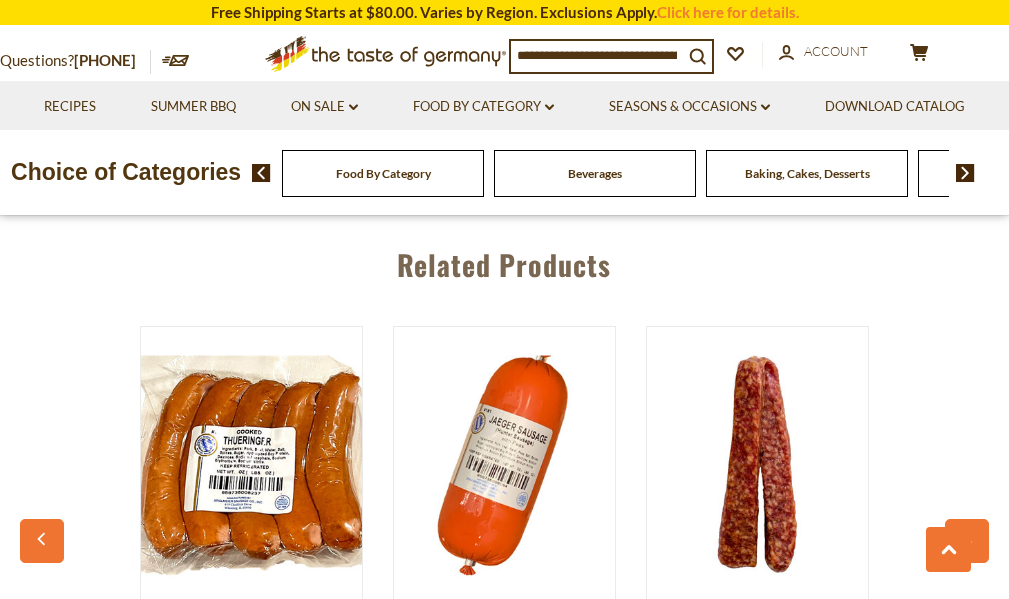 click 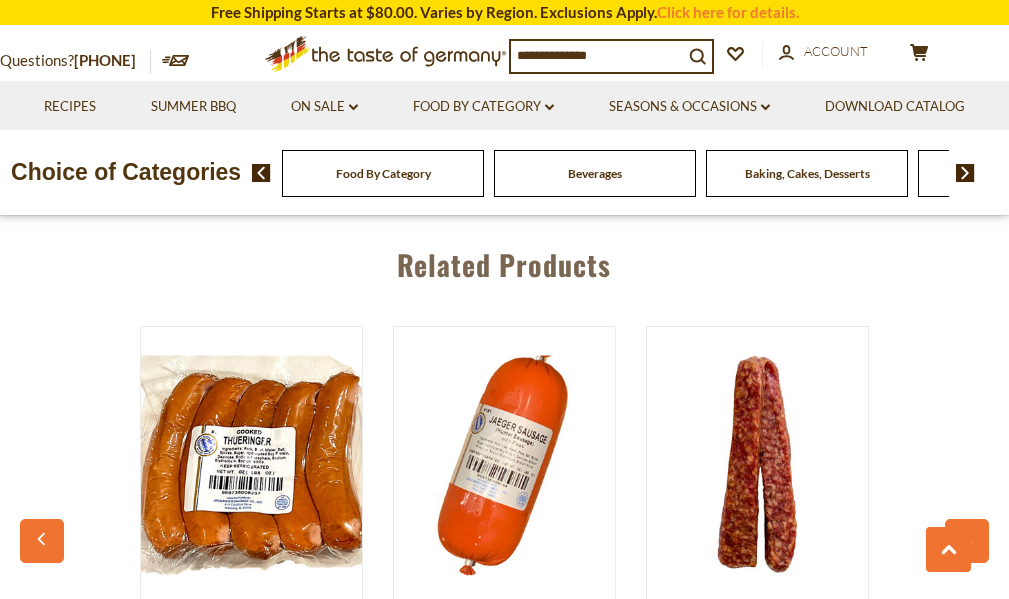 scroll, scrollTop: 0, scrollLeft: 190, axis: horizontal 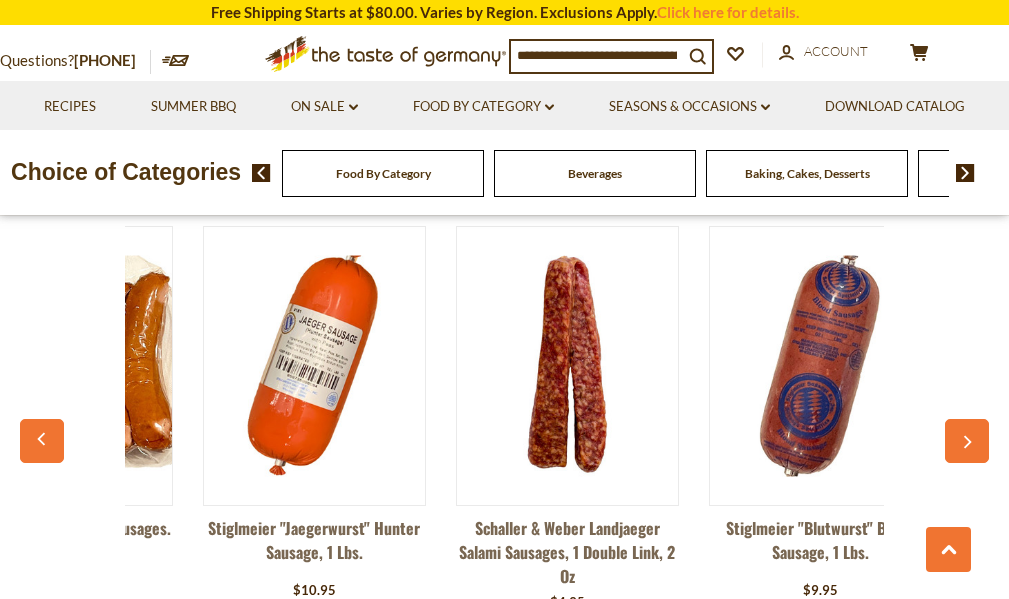 click at bounding box center [967, 441] 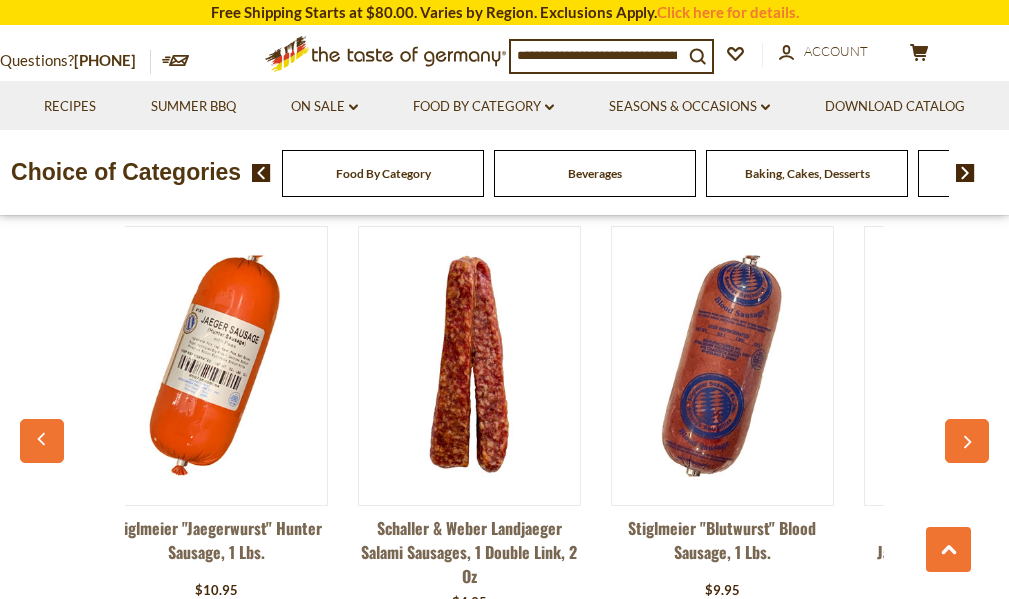 scroll, scrollTop: 0, scrollLeft: 380, axis: horizontal 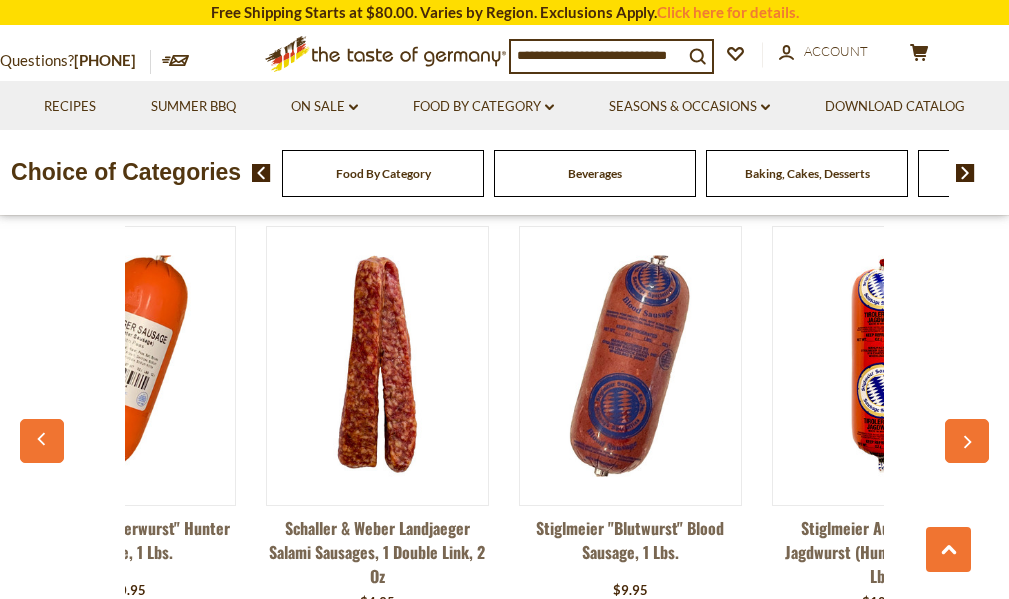 click 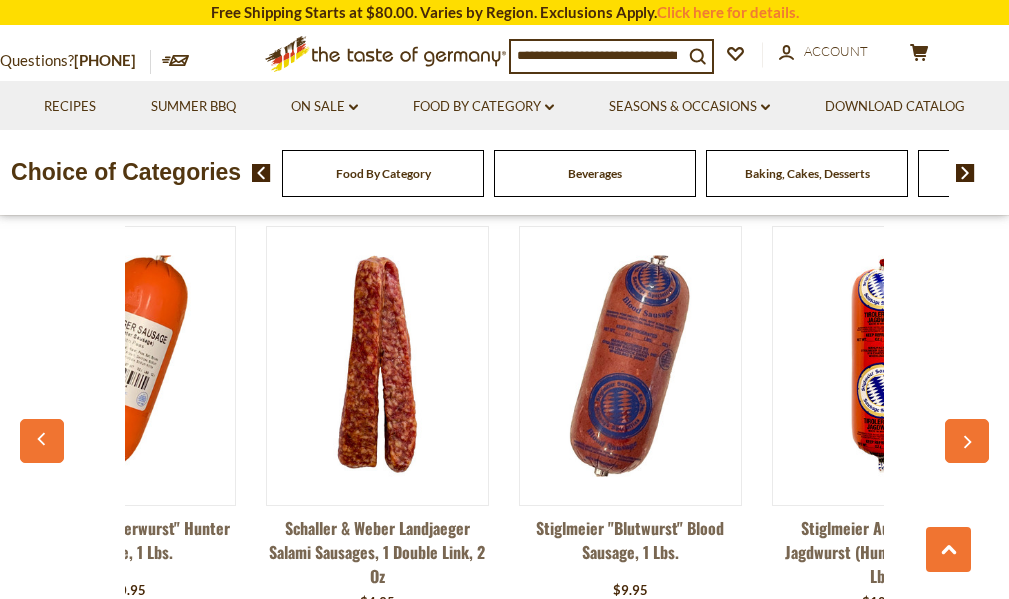 scroll, scrollTop: 0, scrollLeft: 570, axis: horizontal 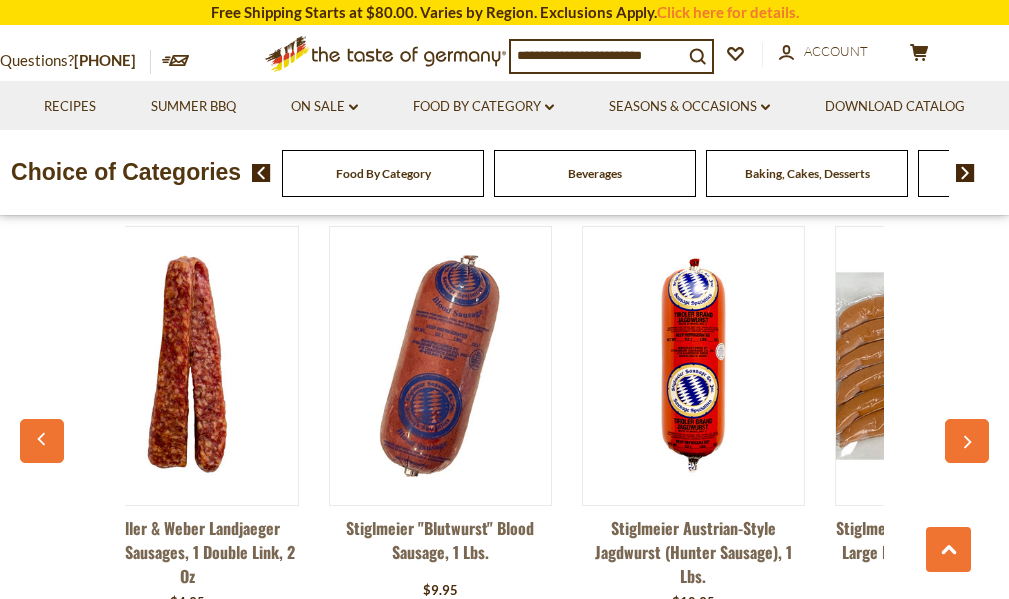 click 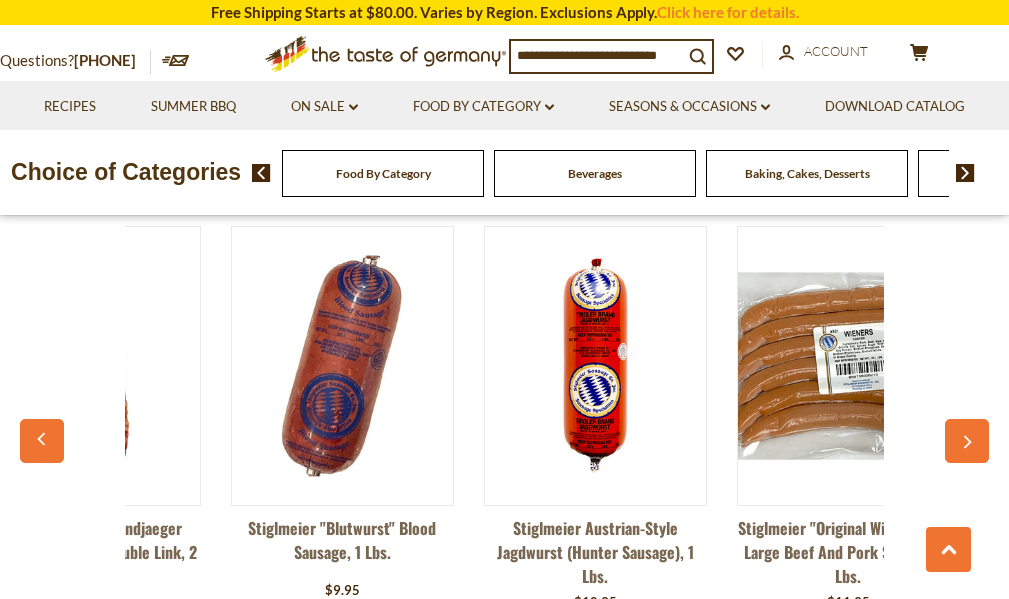 scroll, scrollTop: 0, scrollLeft: 760, axis: horizontal 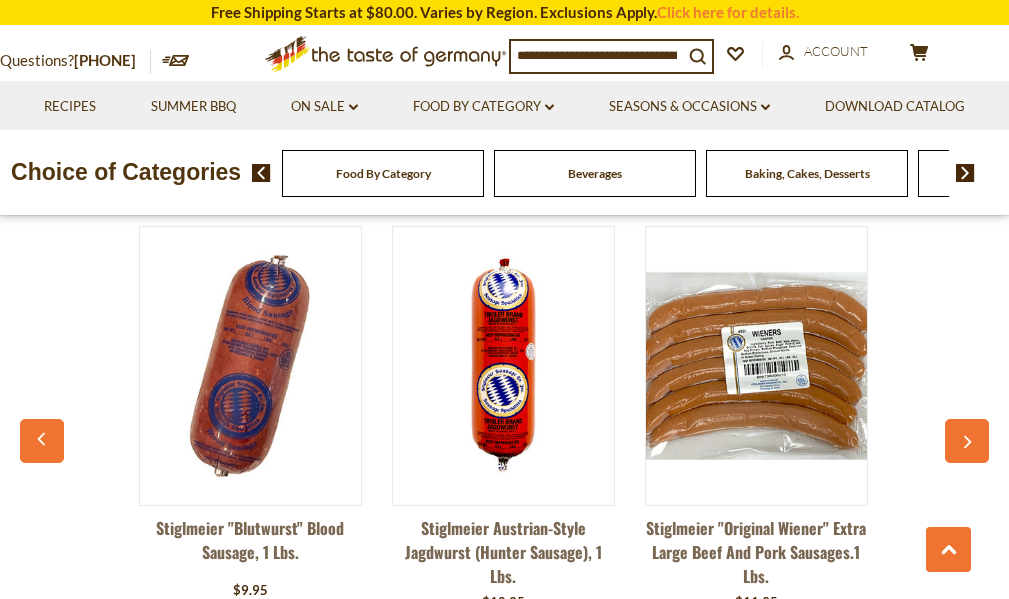 click 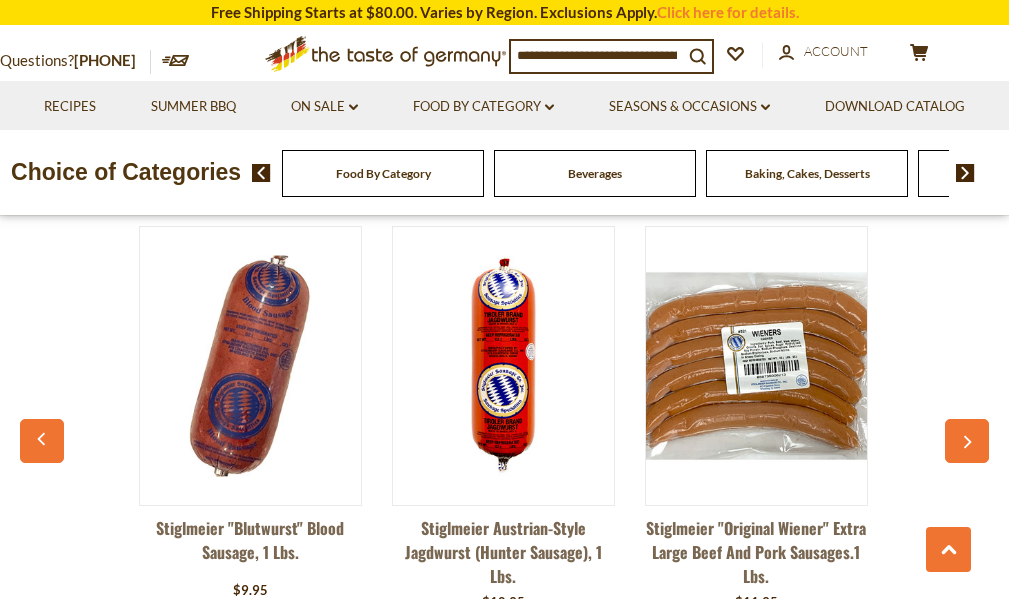 scroll, scrollTop: 0, scrollLeft: 950, axis: horizontal 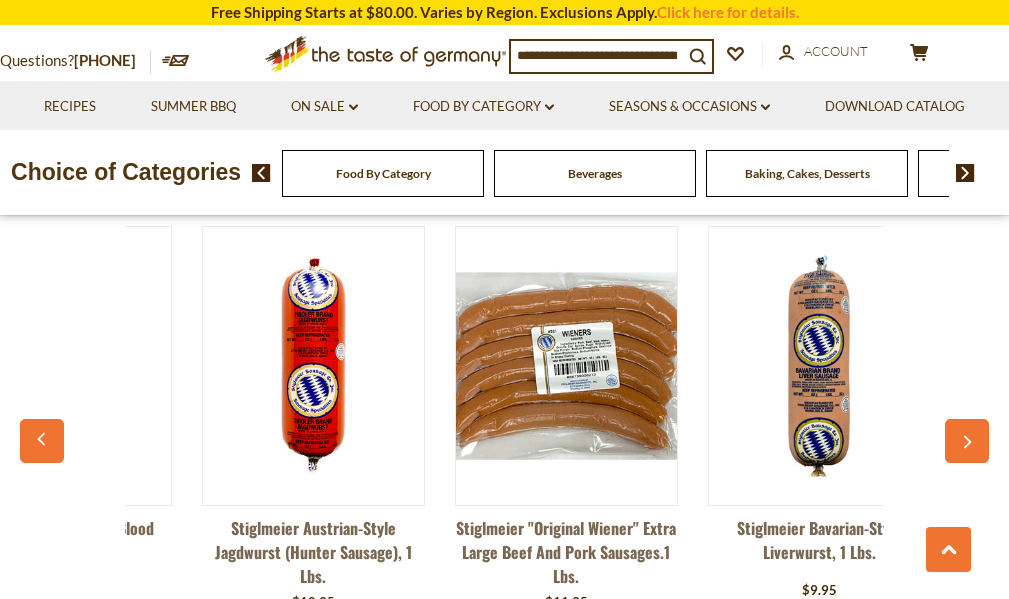 click 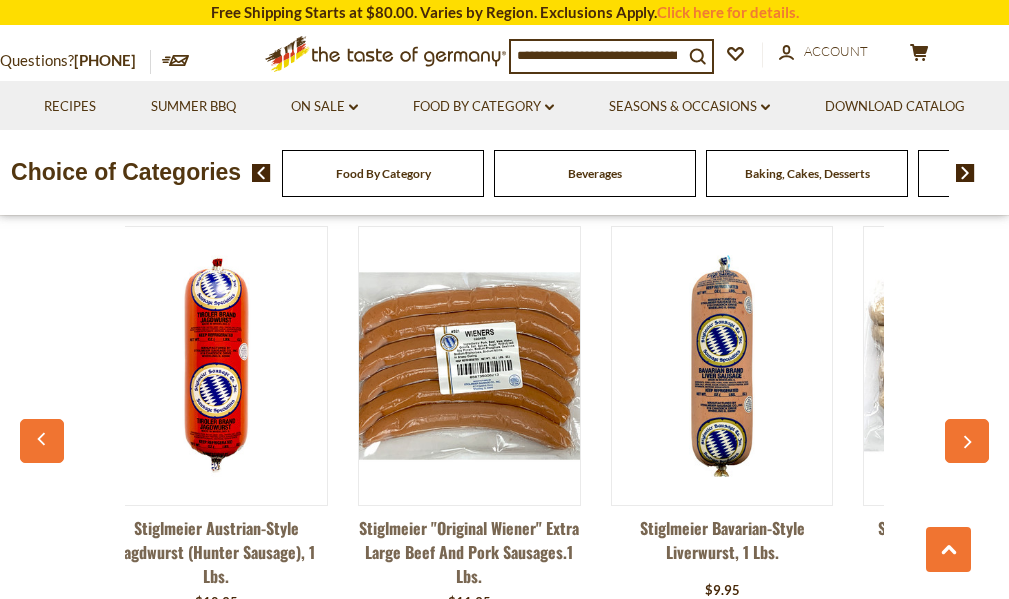 scroll, scrollTop: 0, scrollLeft: 1140, axis: horizontal 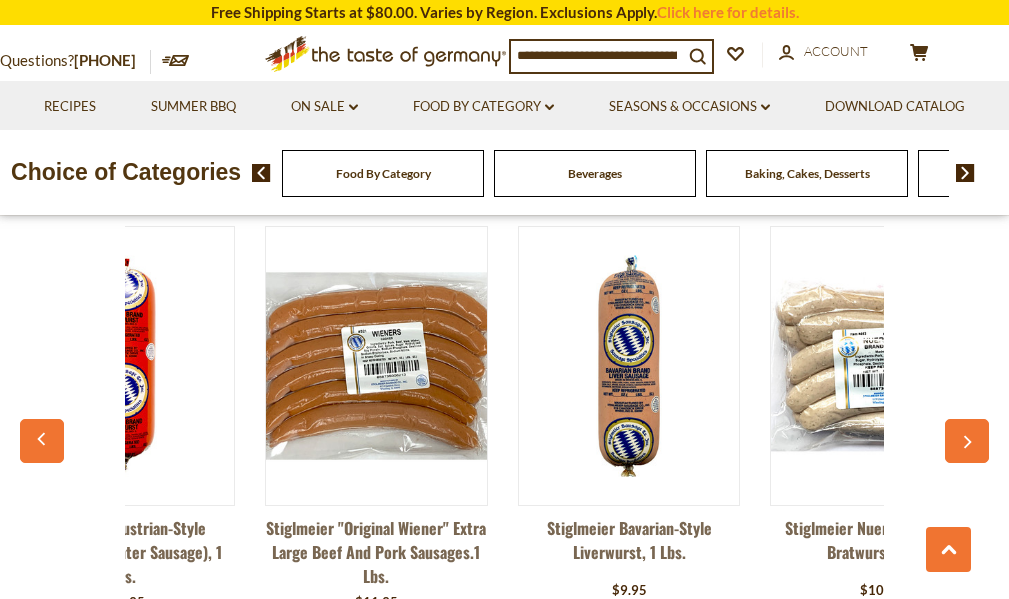 click on "View Product" at bounding box center (1388, 641) 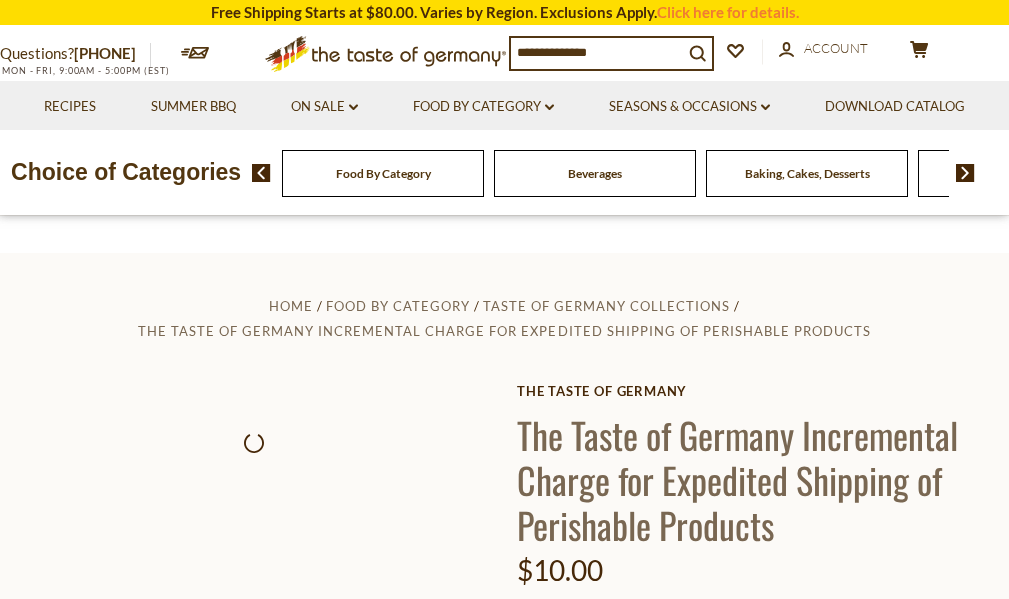 scroll, scrollTop: 0, scrollLeft: 0, axis: both 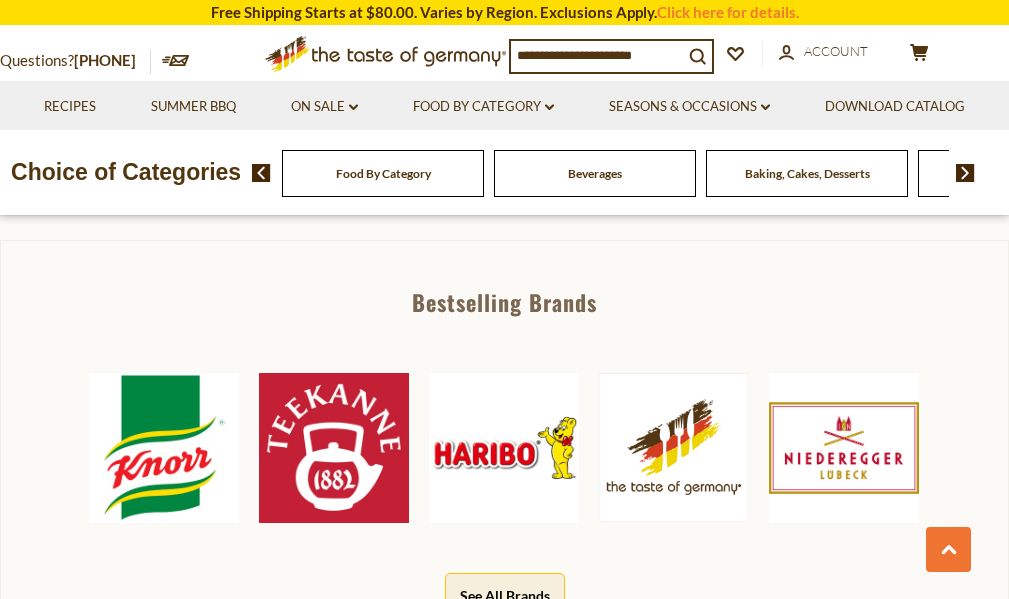 click at bounding box center (164, 448) 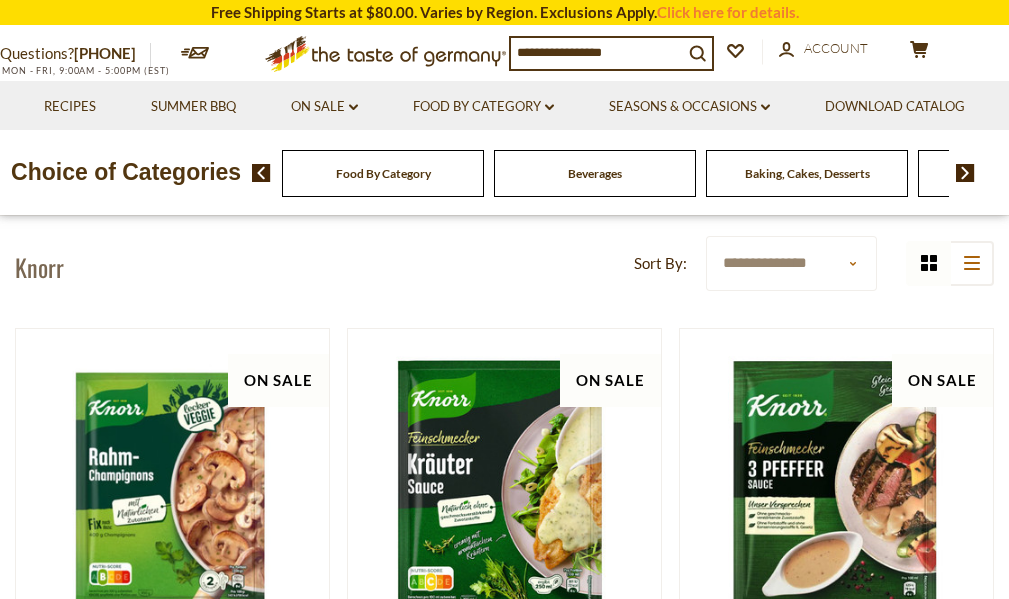 scroll, scrollTop: 0, scrollLeft: 0, axis: both 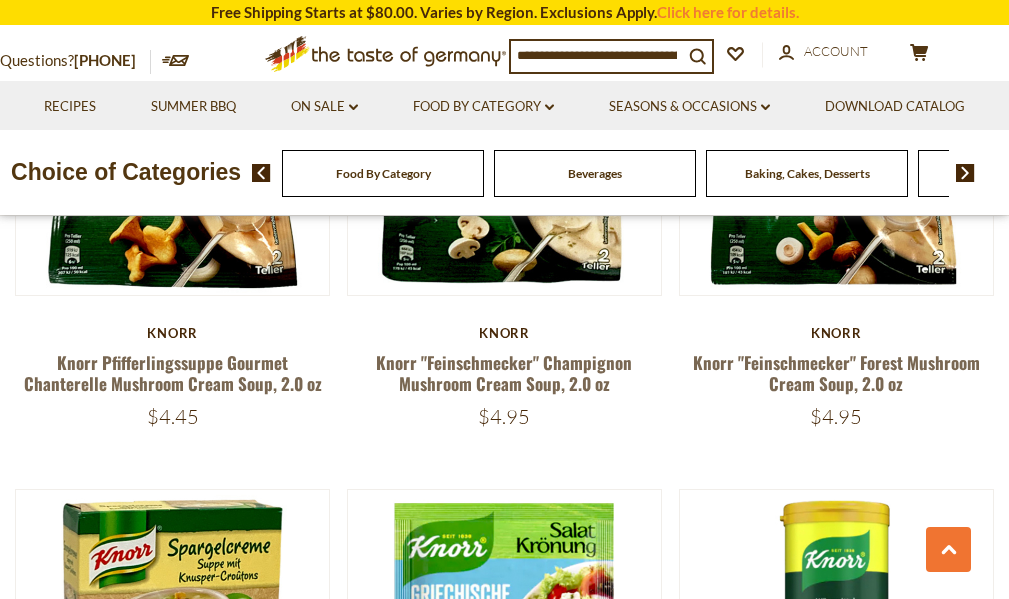 click on "1" at bounding box center [440, 2593] 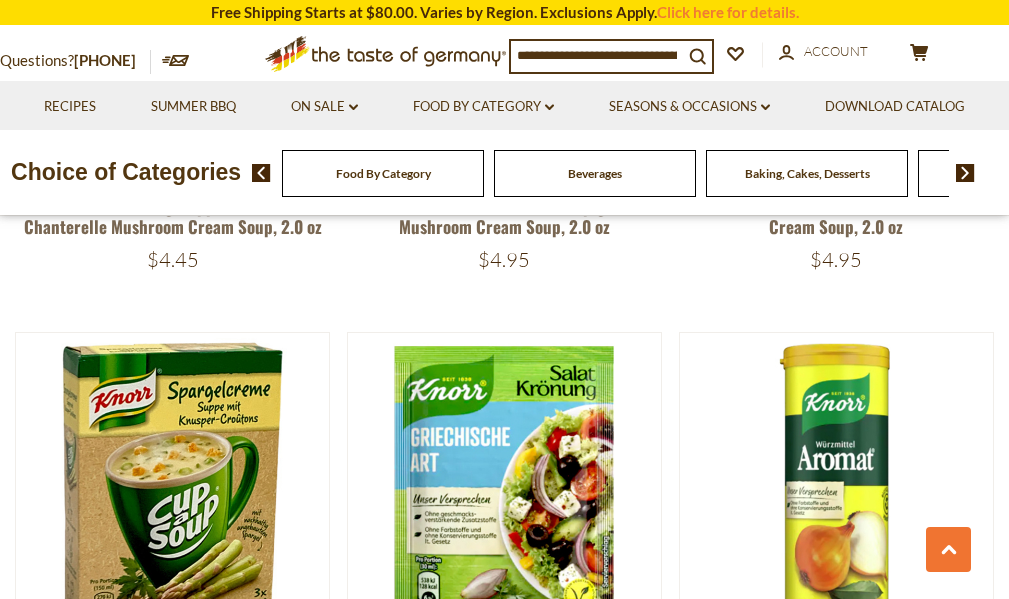 scroll, scrollTop: 4100, scrollLeft: 0, axis: vertical 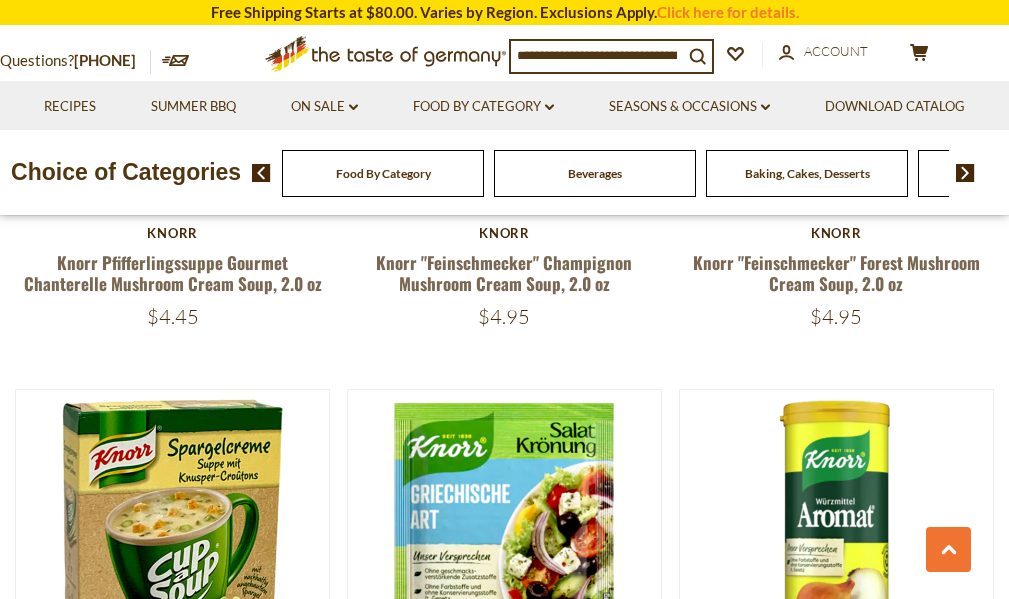 click on "2" at bounding box center (483, 2493) 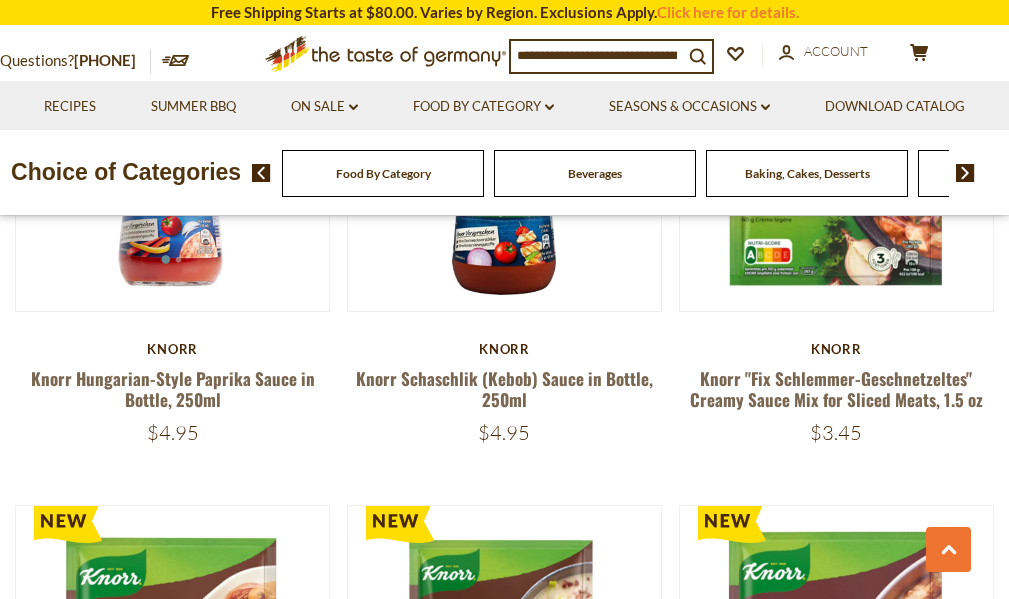 scroll, scrollTop: 4100, scrollLeft: 0, axis: vertical 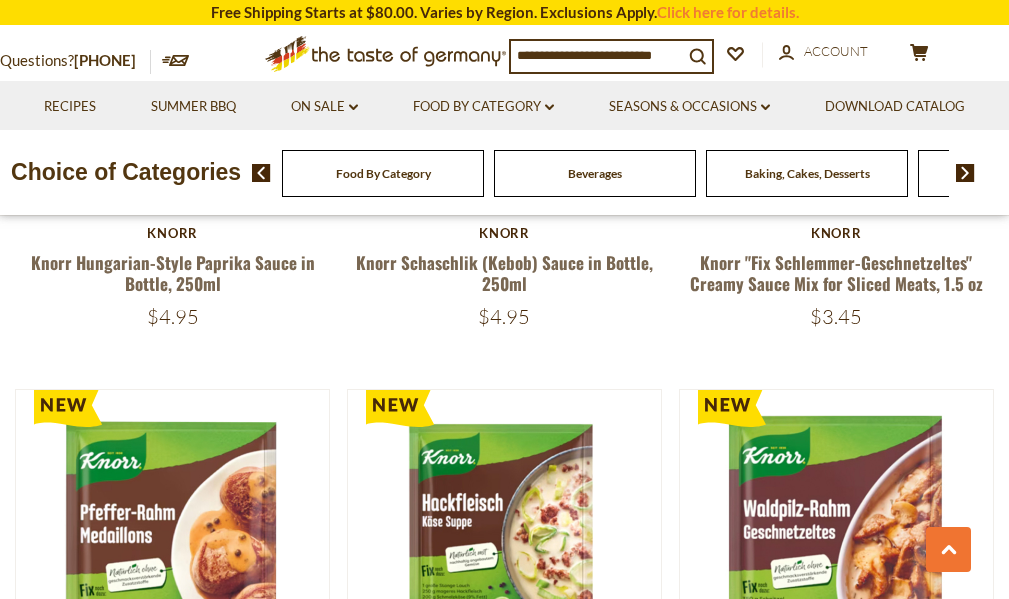 click on "3" at bounding box center [526, 2564] 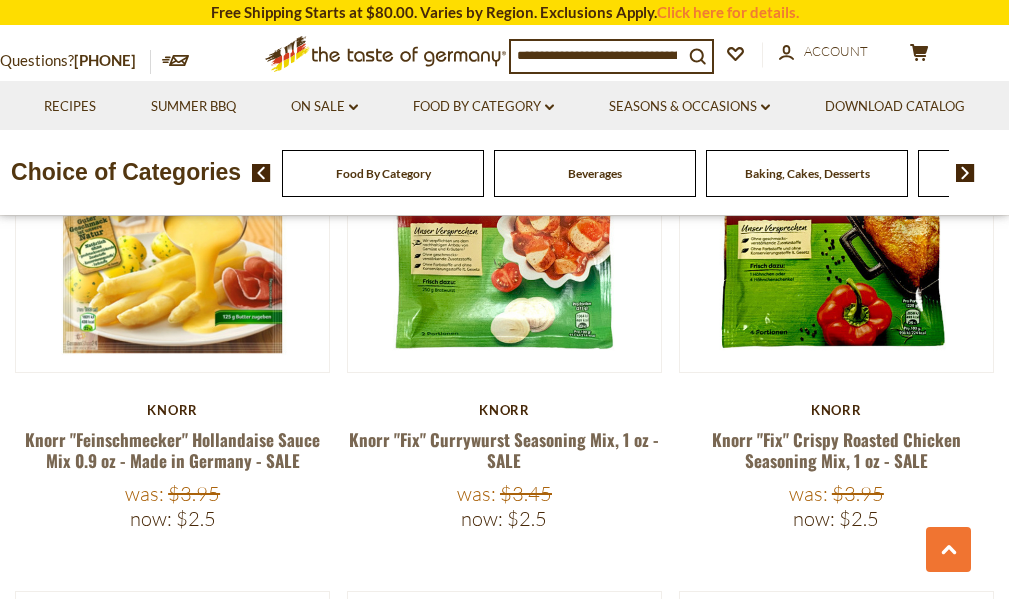 scroll, scrollTop: 1533, scrollLeft: 0, axis: vertical 